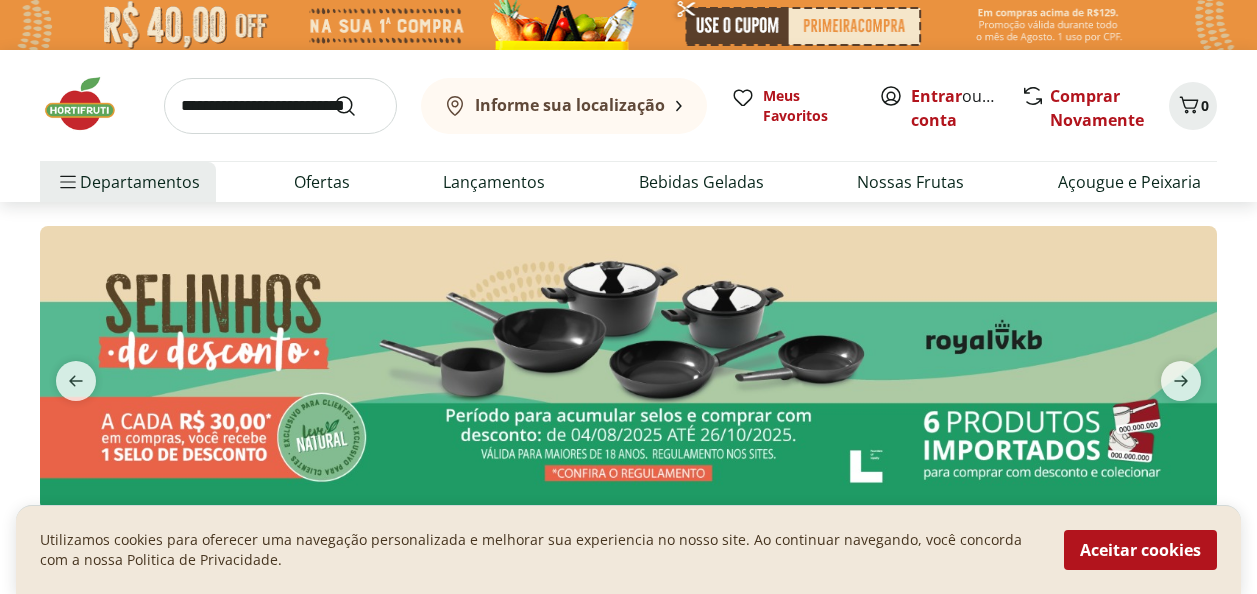 scroll, scrollTop: 0, scrollLeft: 0, axis: both 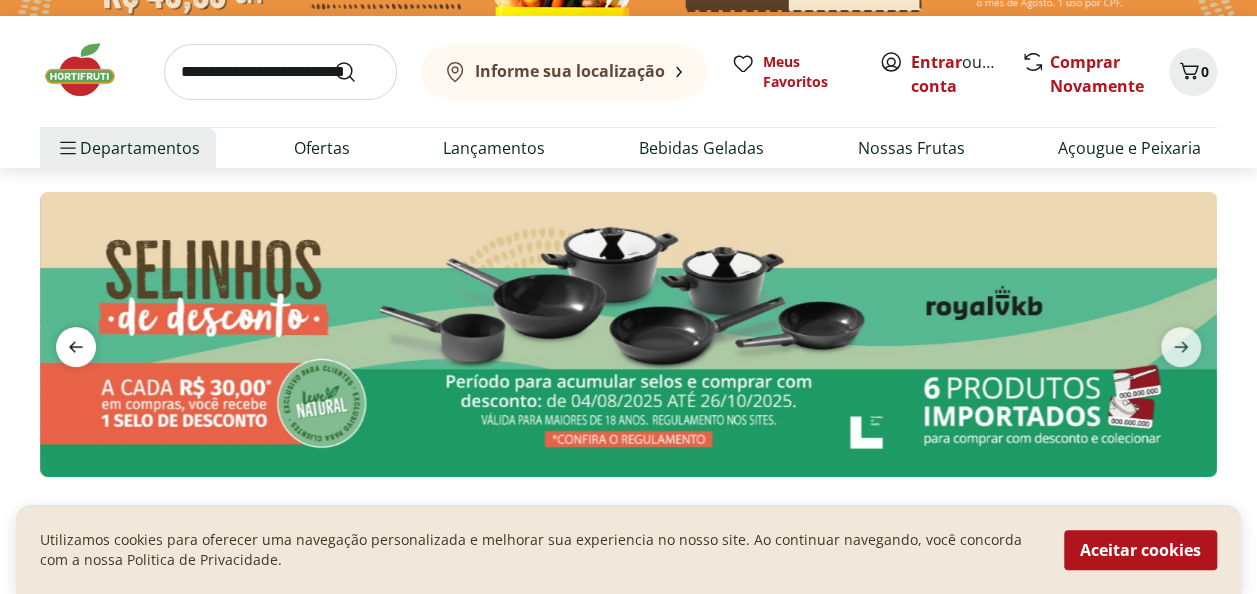 click 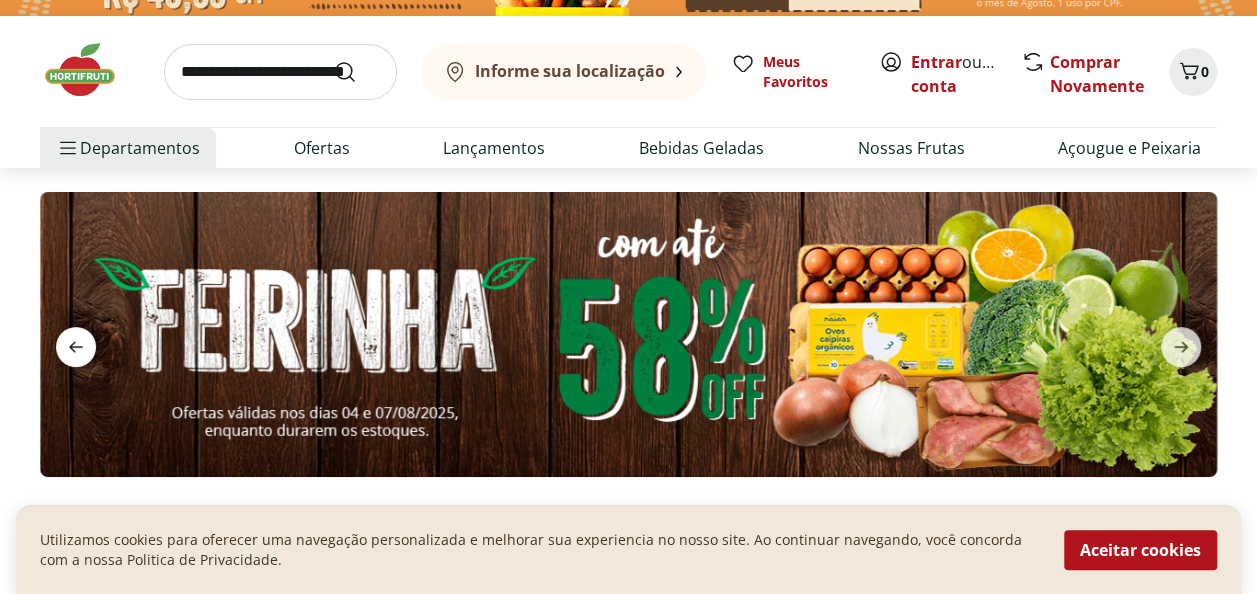 click 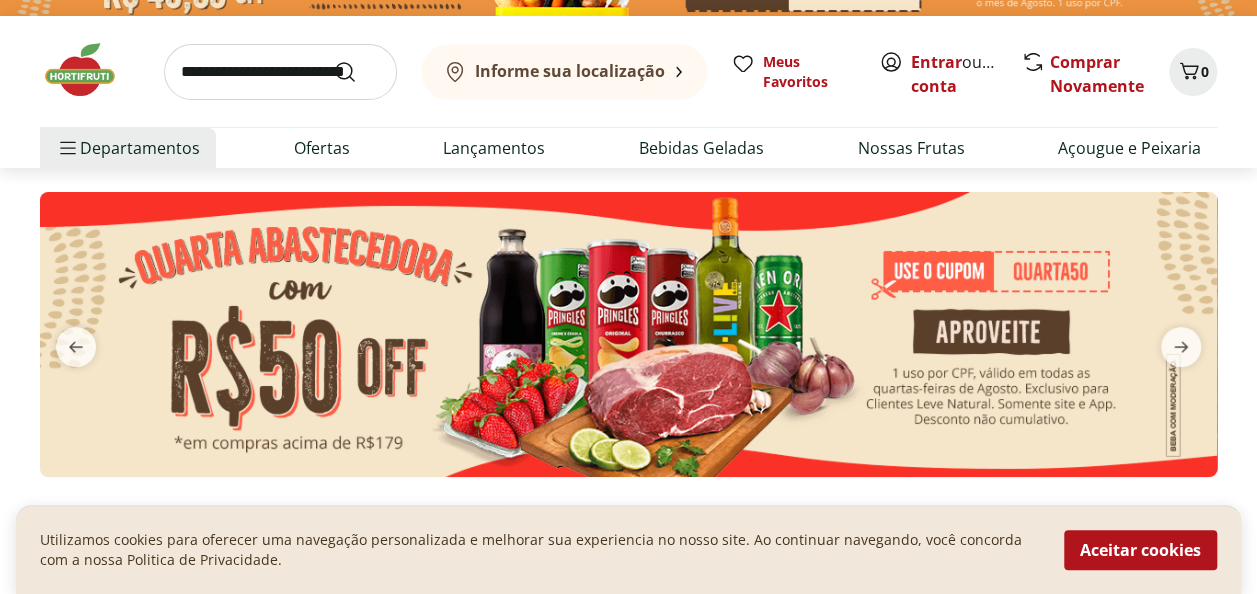 click at bounding box center [628, 334] 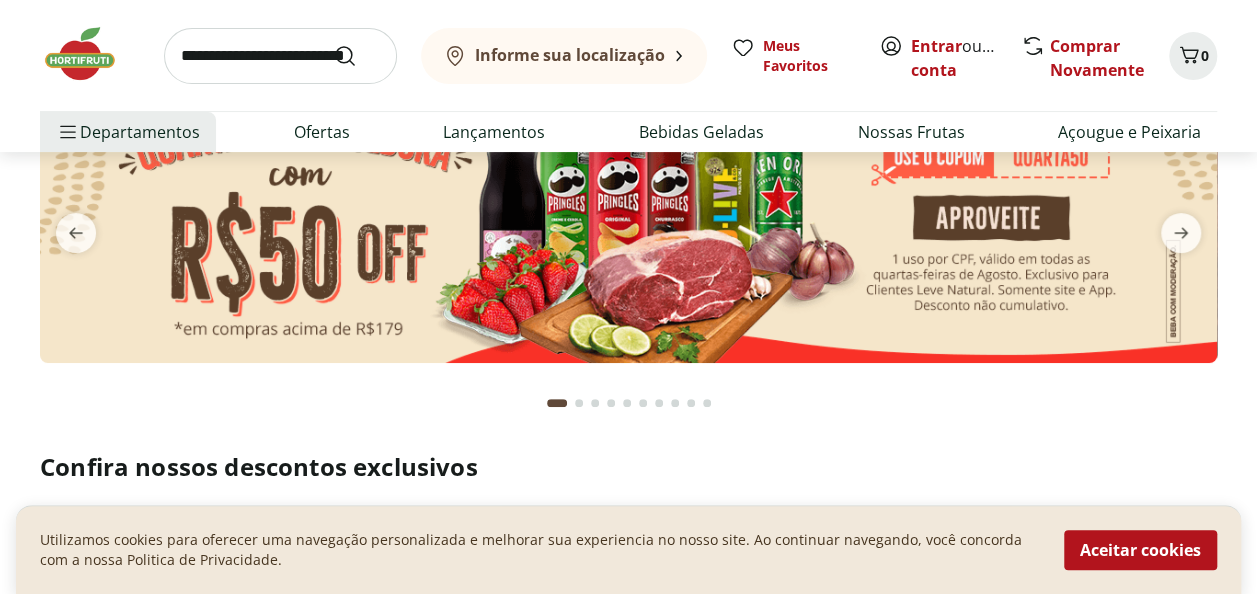 scroll, scrollTop: 128, scrollLeft: 0, axis: vertical 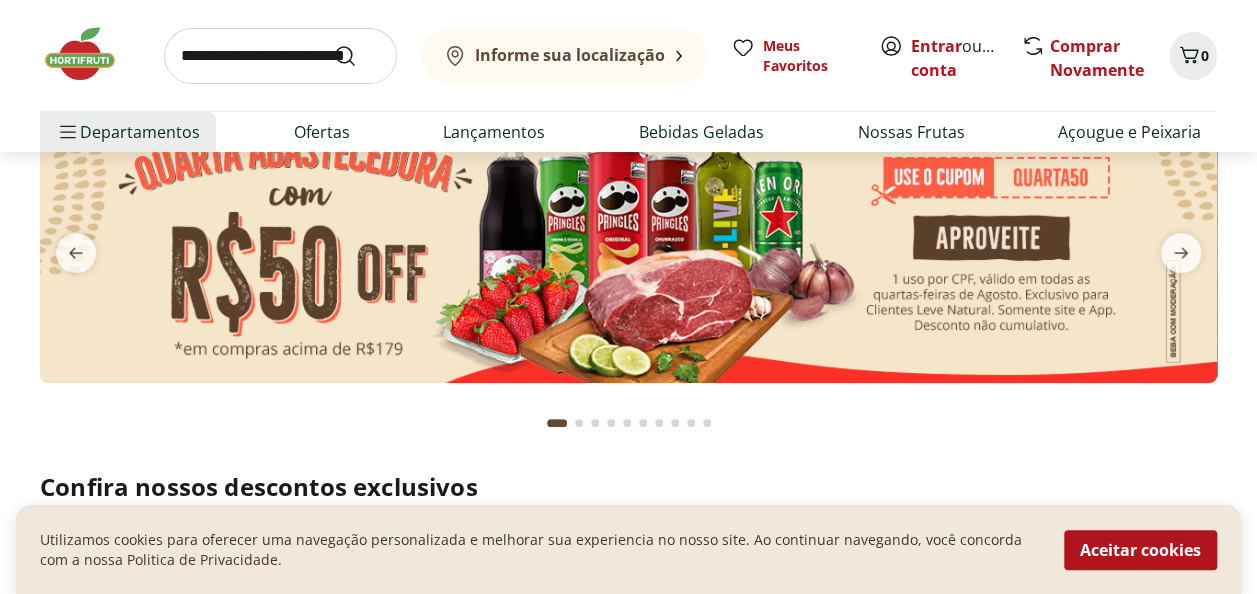 click at bounding box center (628, 240) 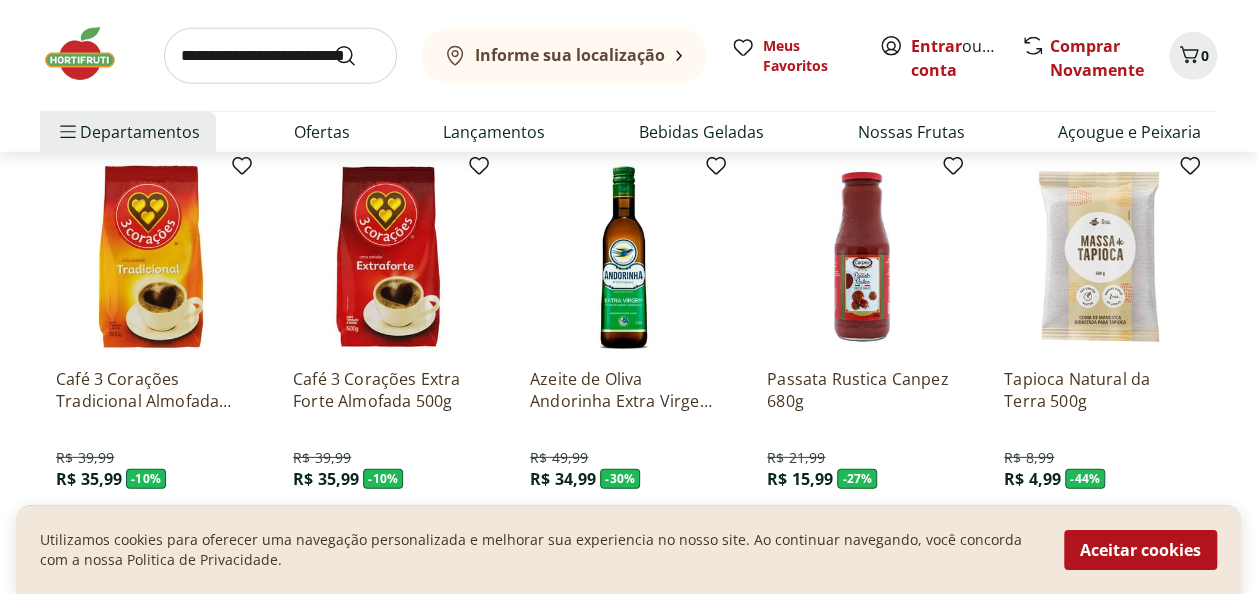 scroll, scrollTop: 2783, scrollLeft: 0, axis: vertical 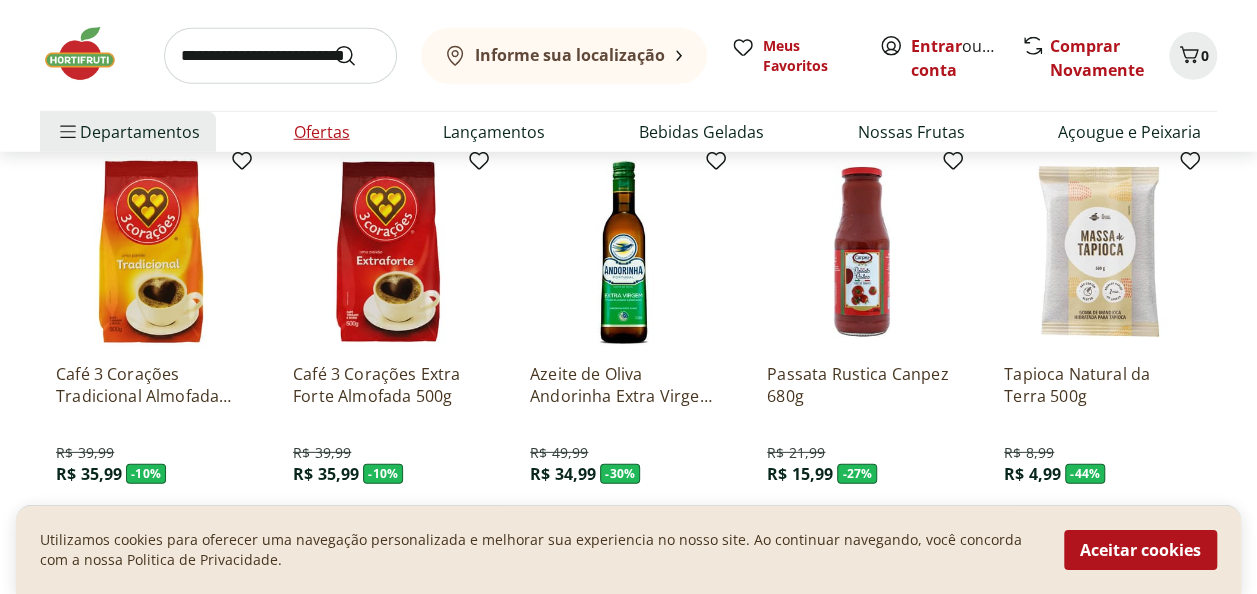 click on "Ofertas" at bounding box center (322, 132) 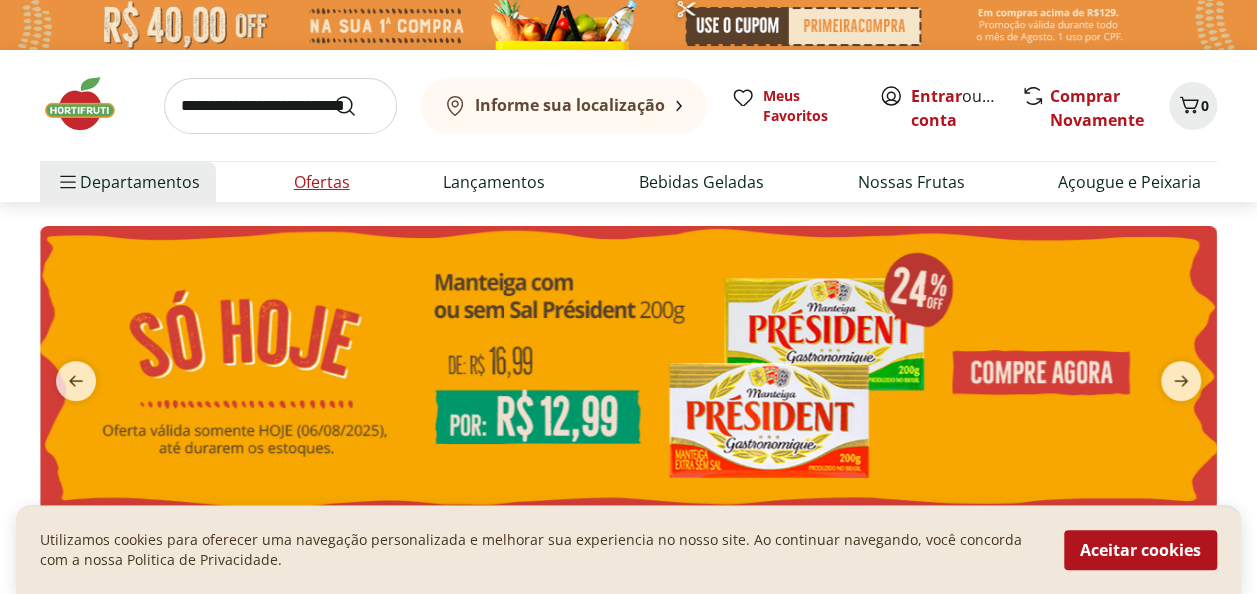 select on "**********" 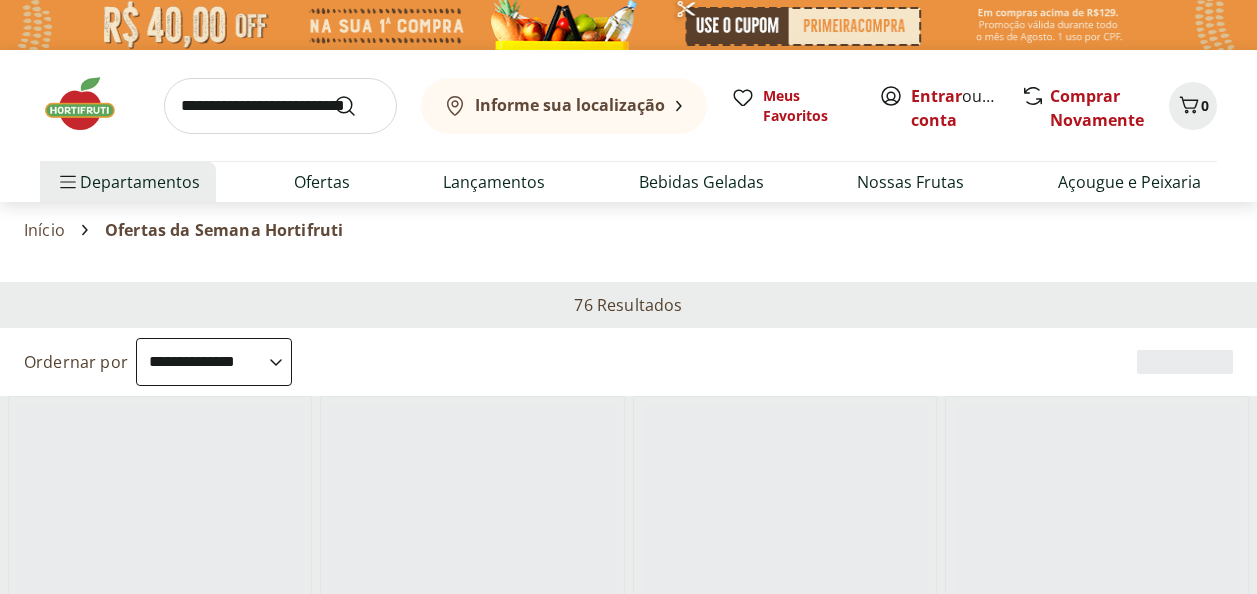 select on "**********" 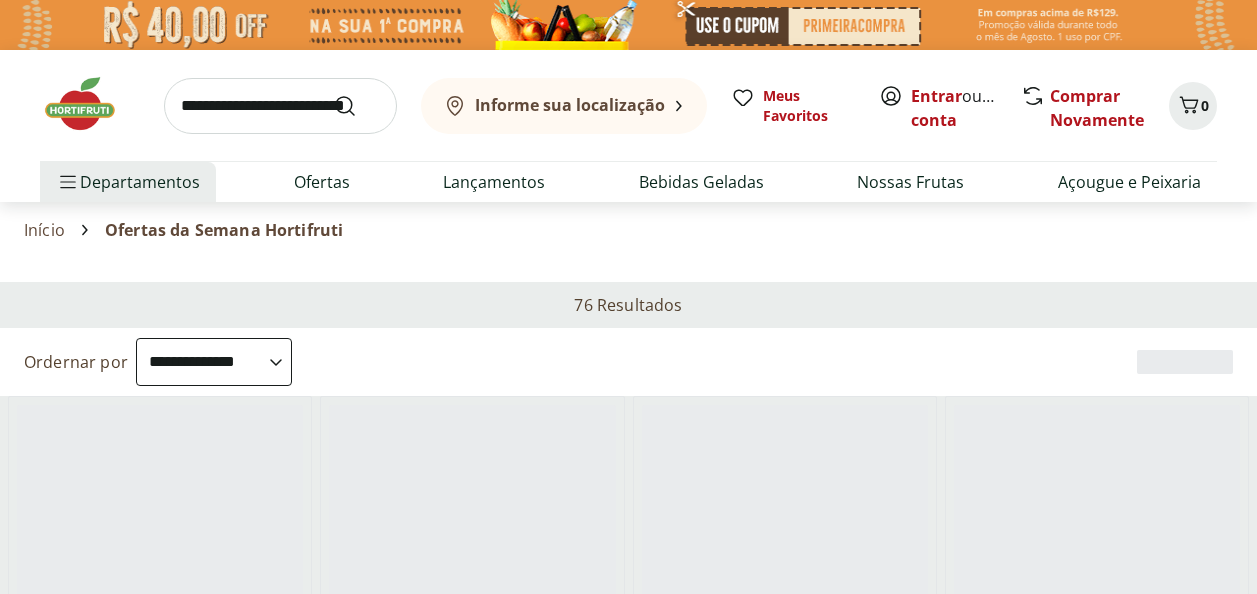 scroll, scrollTop: 0, scrollLeft: 0, axis: both 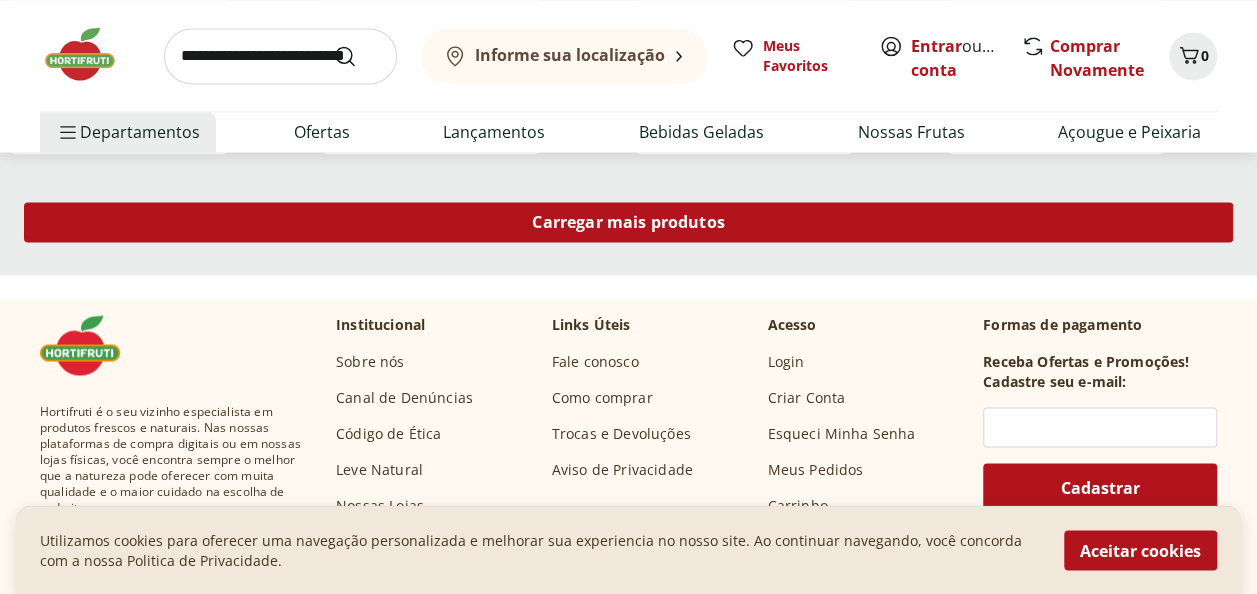 click on "Carregar mais produtos" at bounding box center (628, 222) 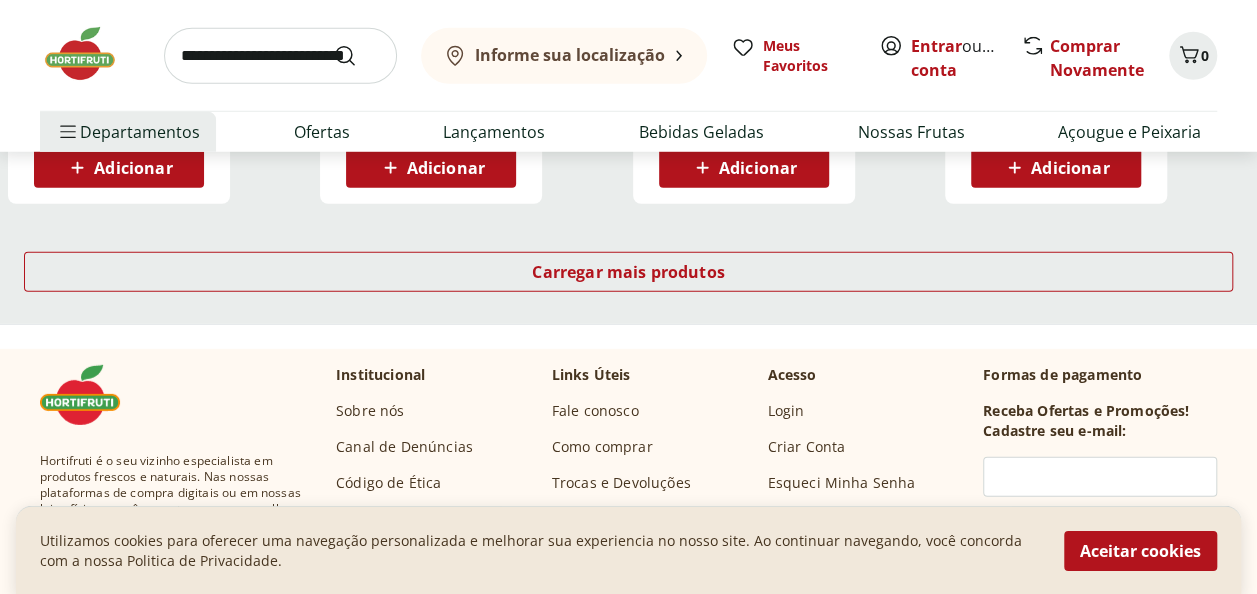 scroll, scrollTop: 2735, scrollLeft: 0, axis: vertical 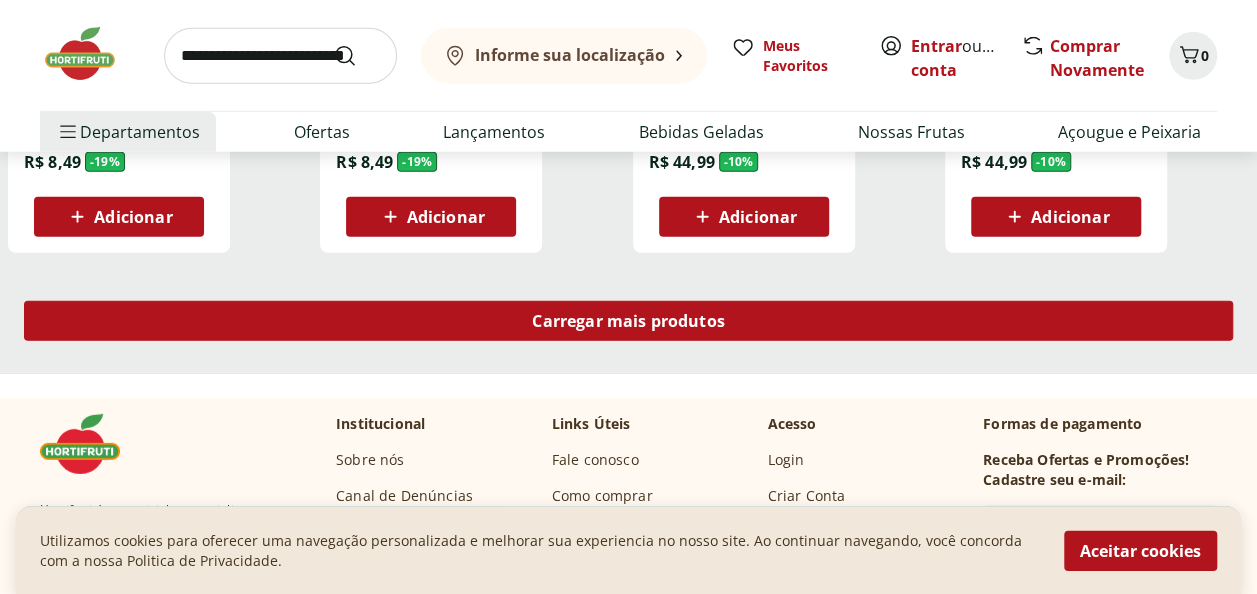 click on "Carregar mais produtos" at bounding box center (628, 321) 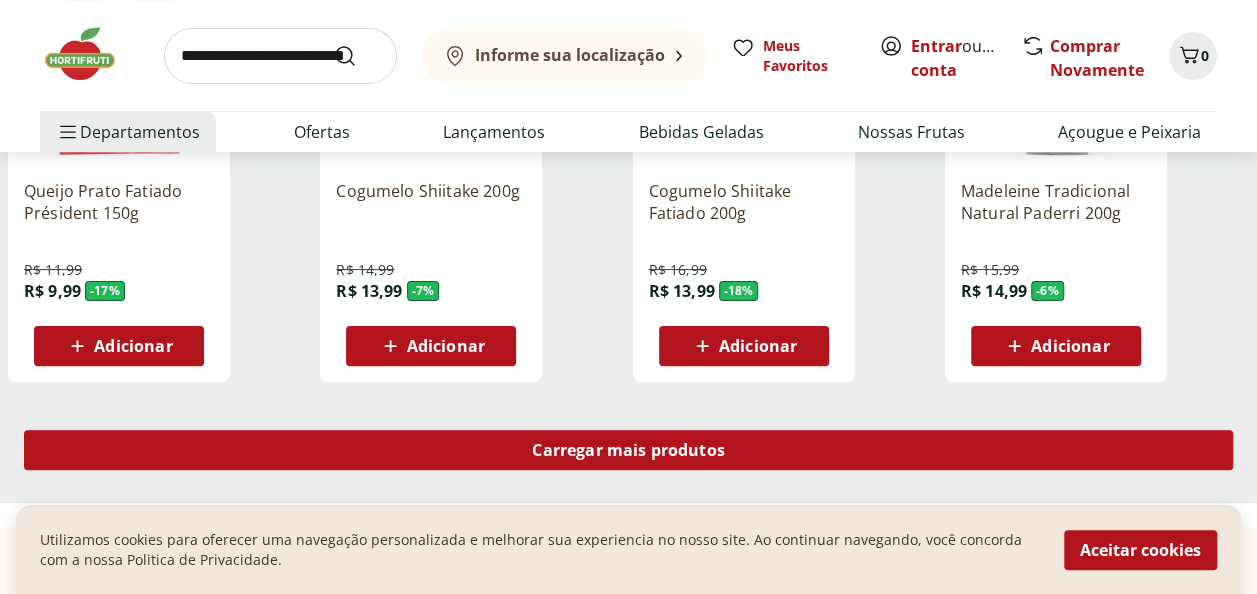 scroll, scrollTop: 4088, scrollLeft: 0, axis: vertical 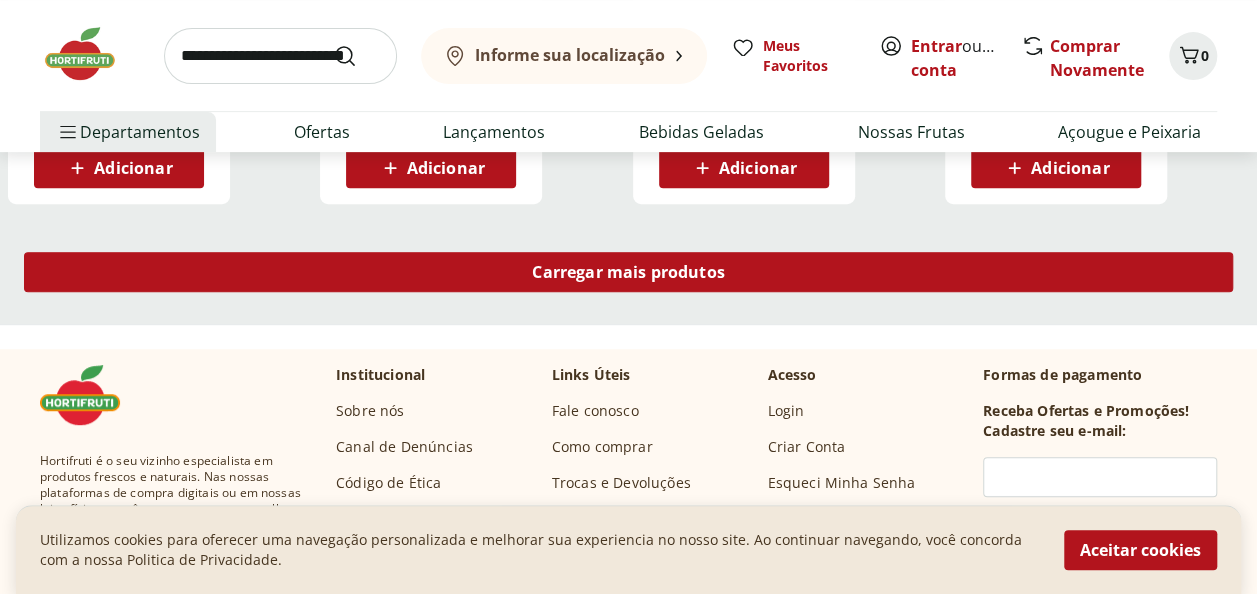click on "Carregar mais produtos" at bounding box center (628, 272) 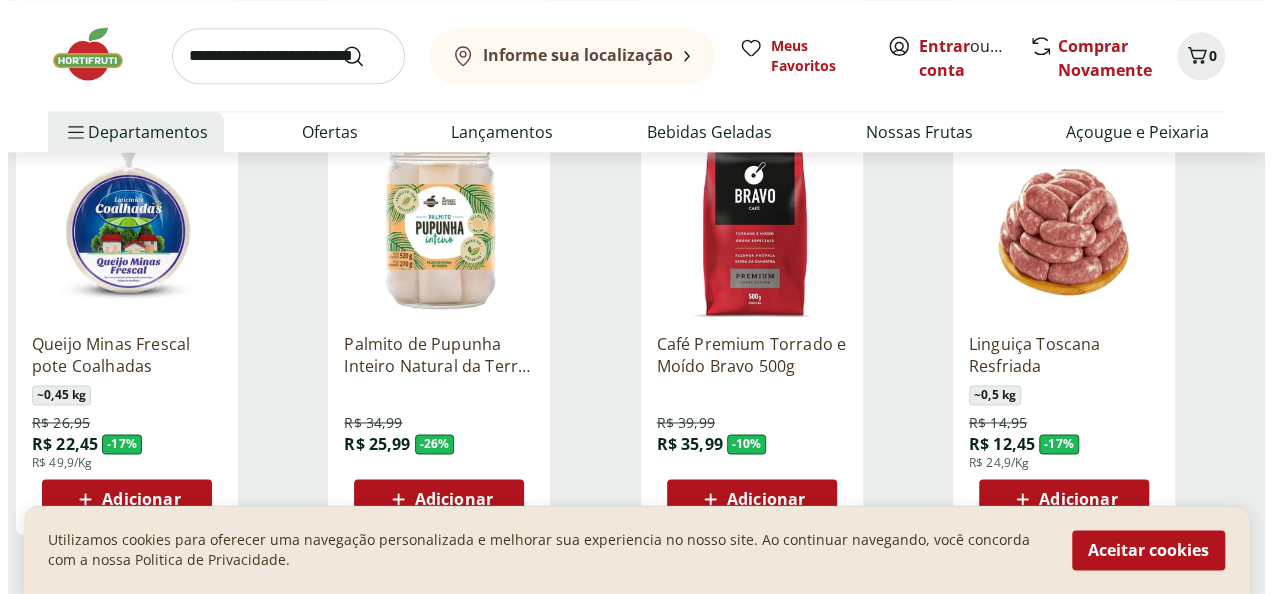 scroll, scrollTop: 5120, scrollLeft: 0, axis: vertical 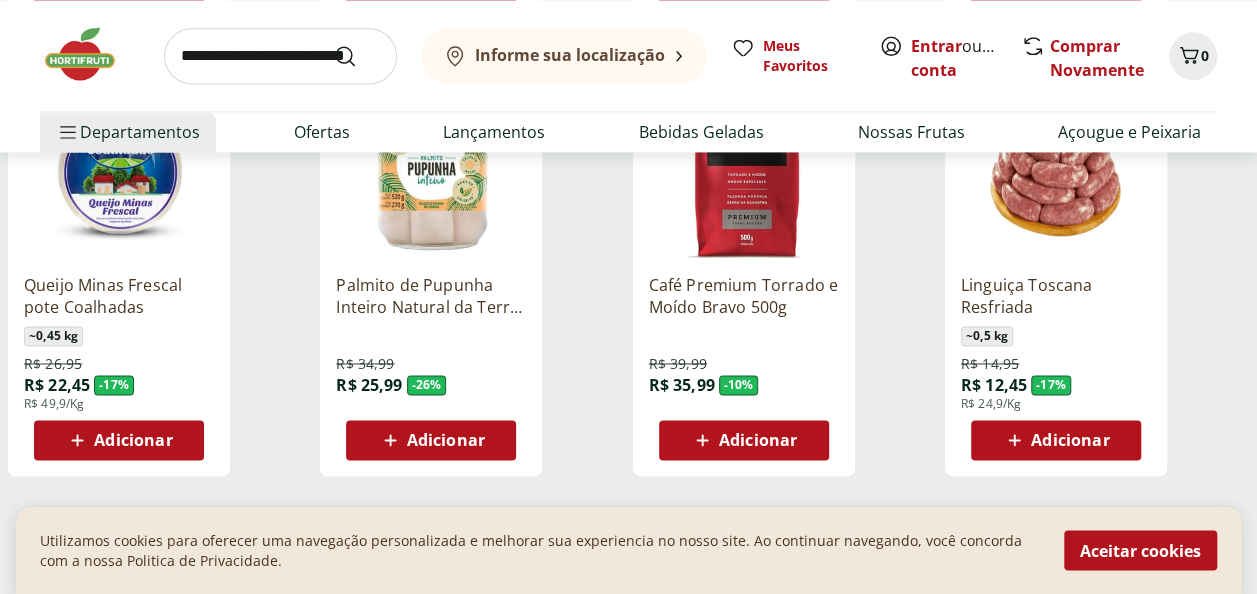 click on "Adicionar" at bounding box center [446, 440] 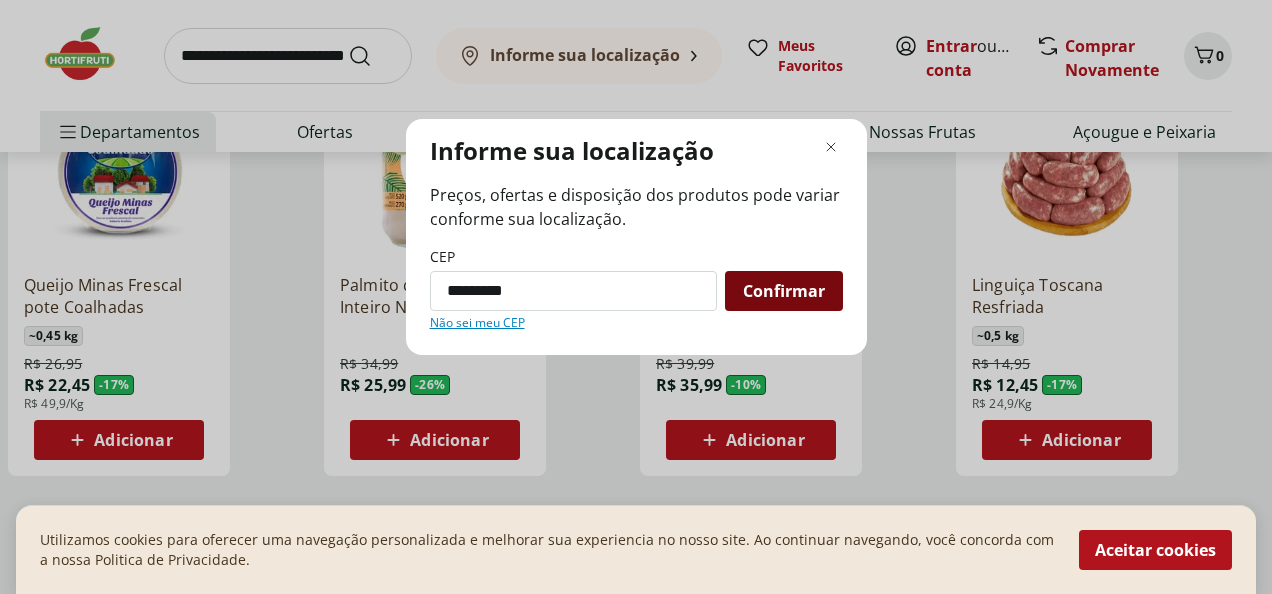 type on "*********" 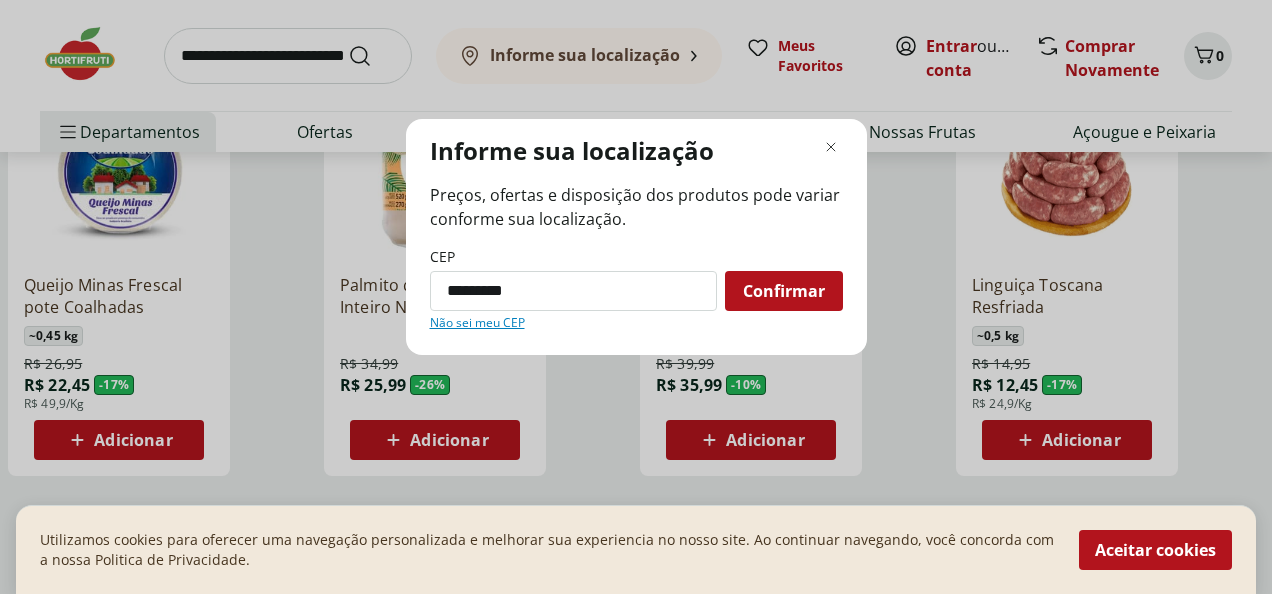 click on "Confirmar" at bounding box center (784, 291) 